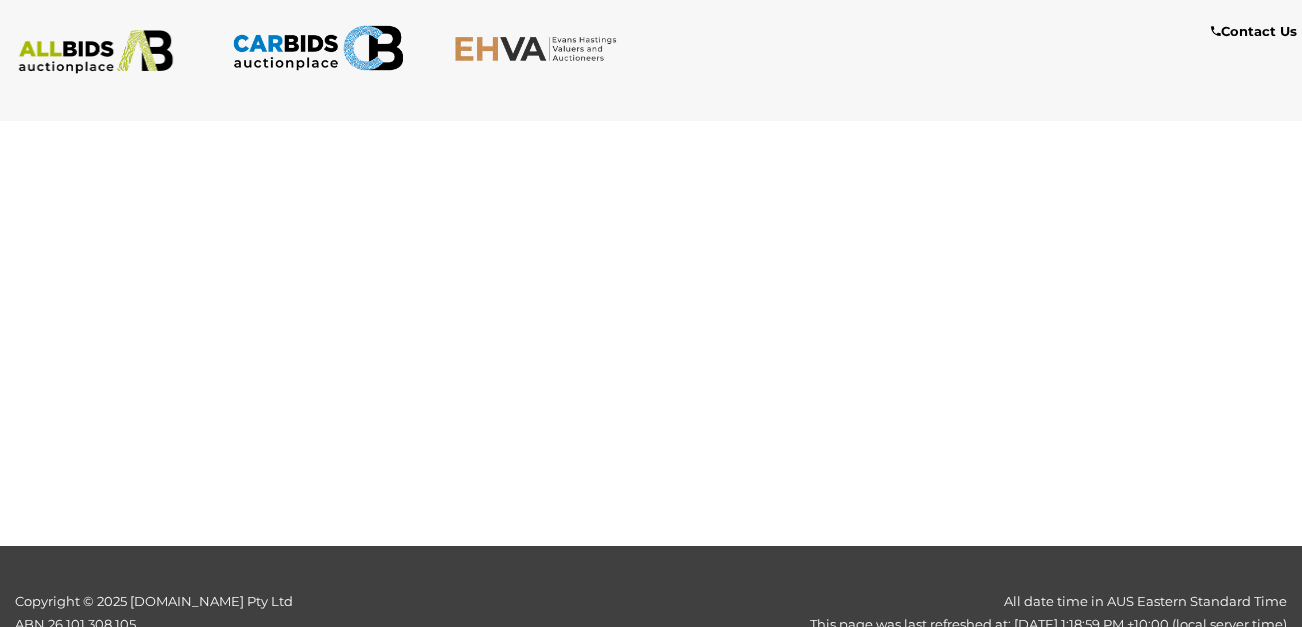 scroll, scrollTop: 0, scrollLeft: 0, axis: both 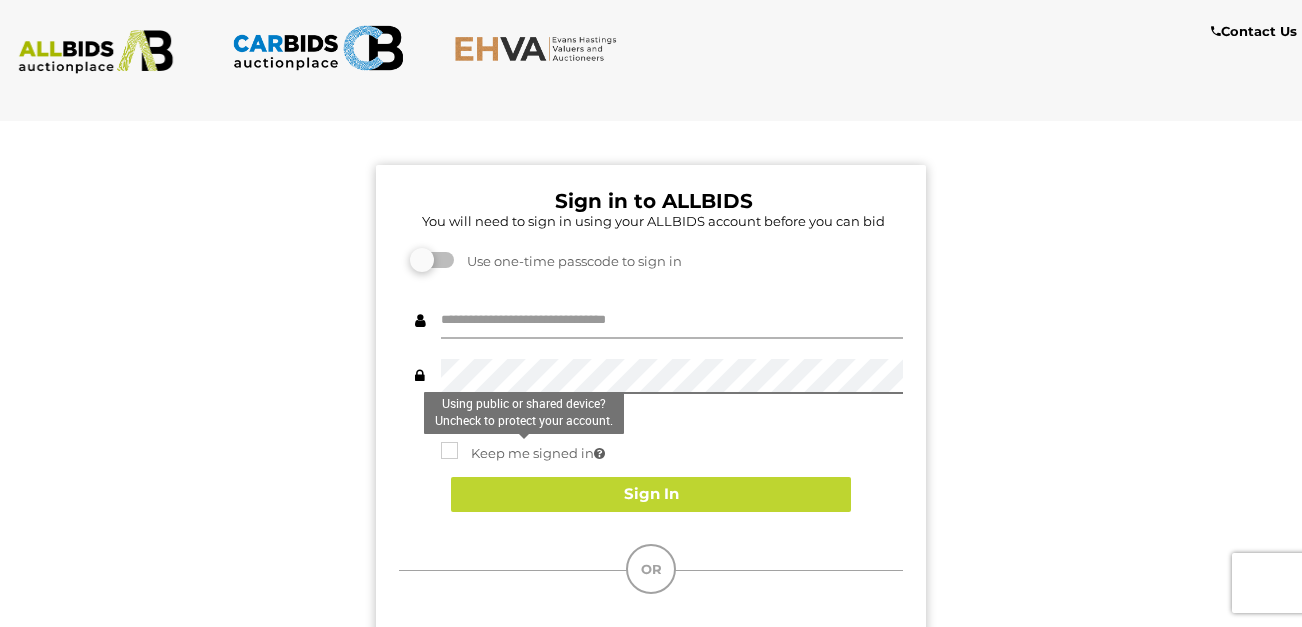 type on "*********" 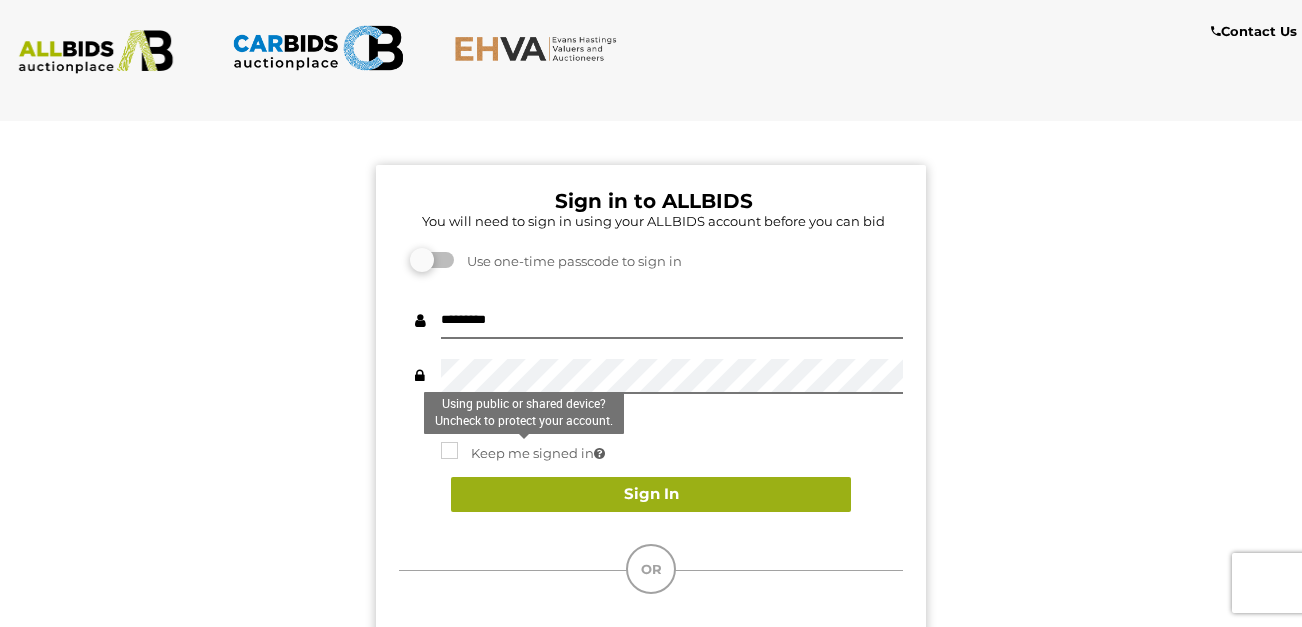 click on "Sign In" at bounding box center (651, 494) 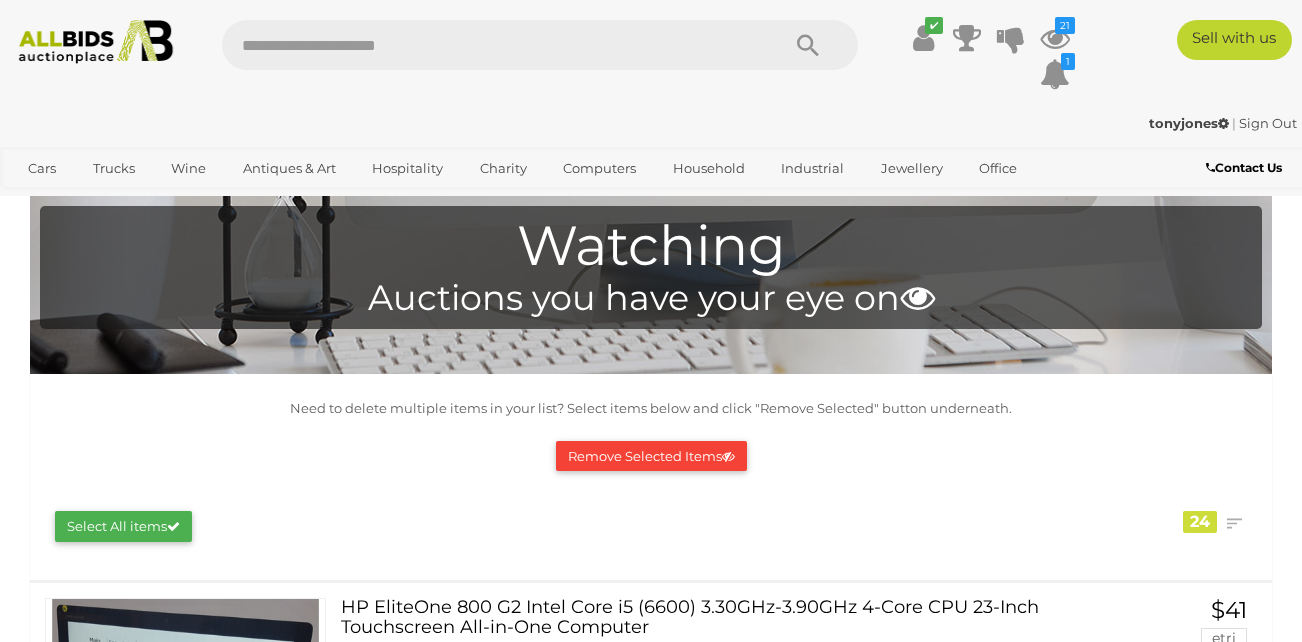 scroll, scrollTop: 0, scrollLeft: 0, axis: both 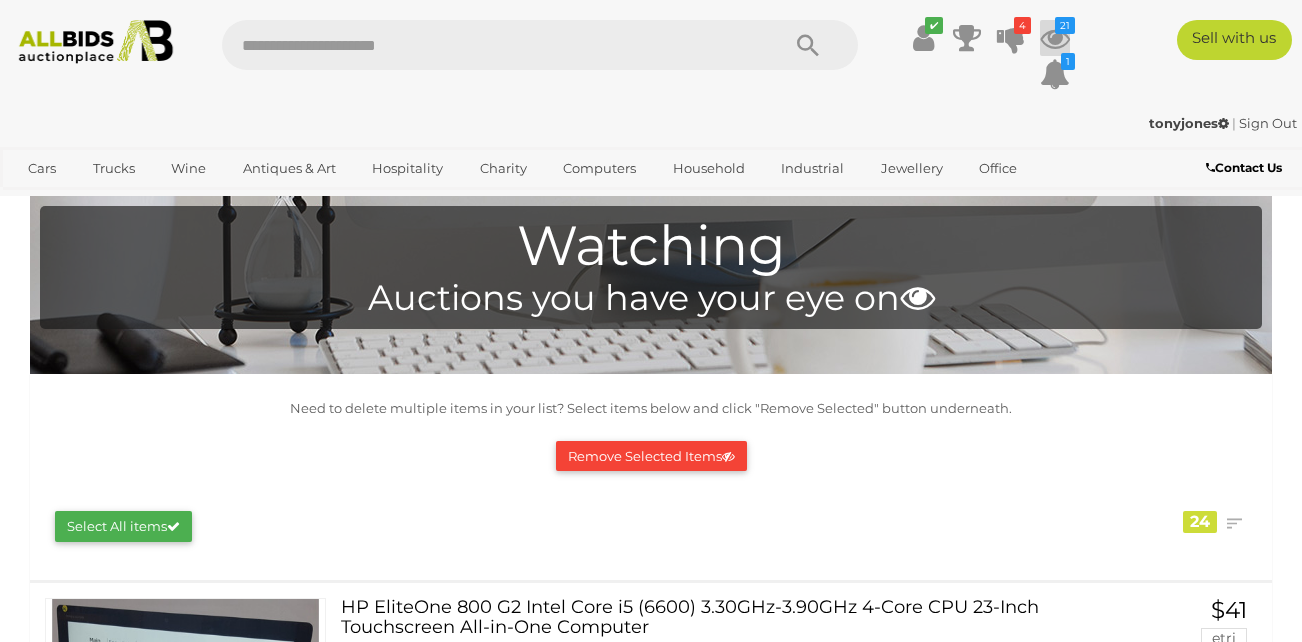click on "21" at bounding box center (1065, 25) 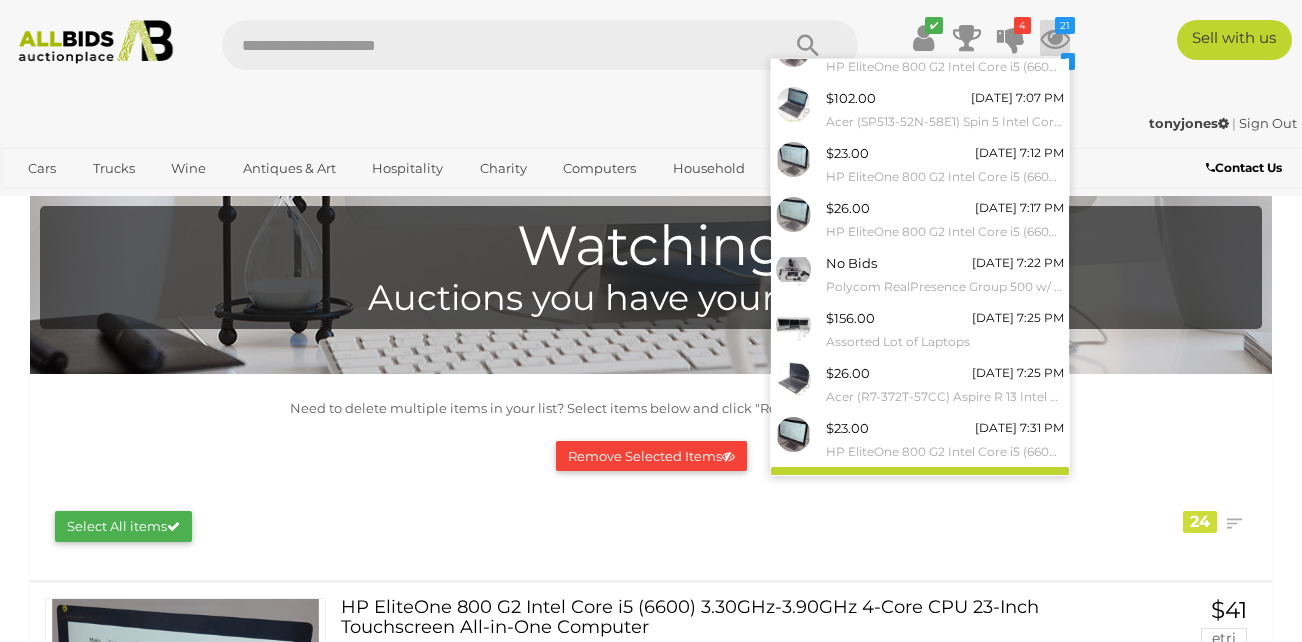 scroll, scrollTop: 199, scrollLeft: 0, axis: vertical 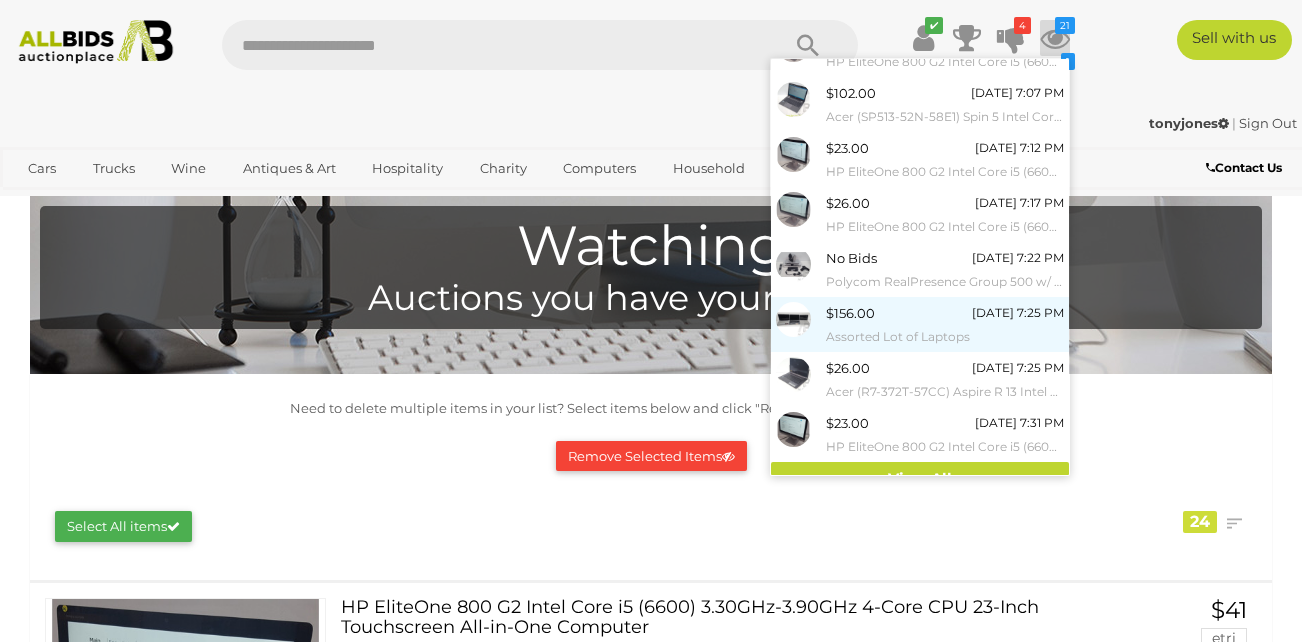 click on "Assorted Lot of Laptops" at bounding box center (945, 337) 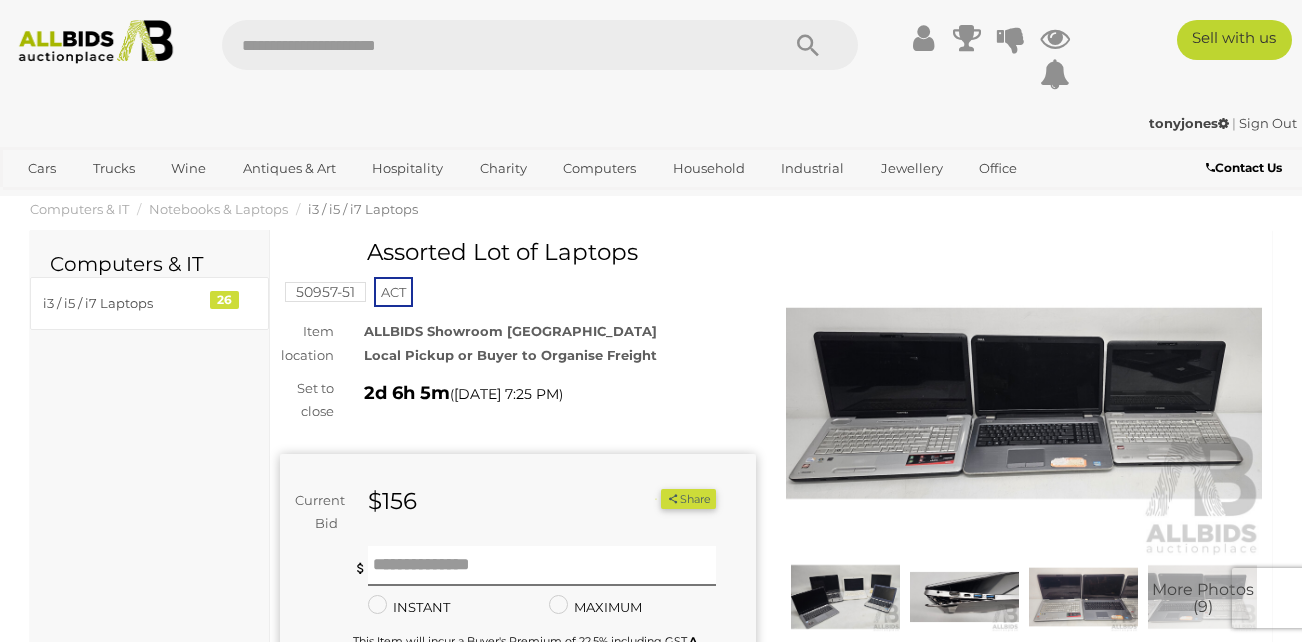 scroll, scrollTop: 0, scrollLeft: 0, axis: both 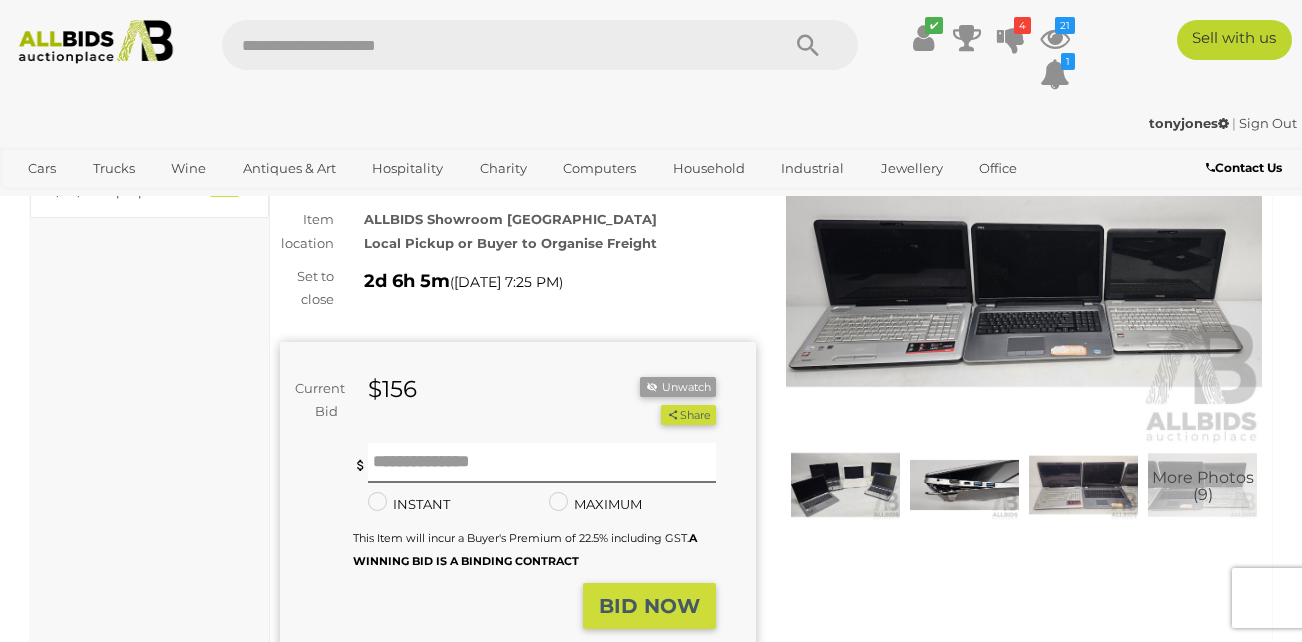 click at bounding box center (1024, 291) 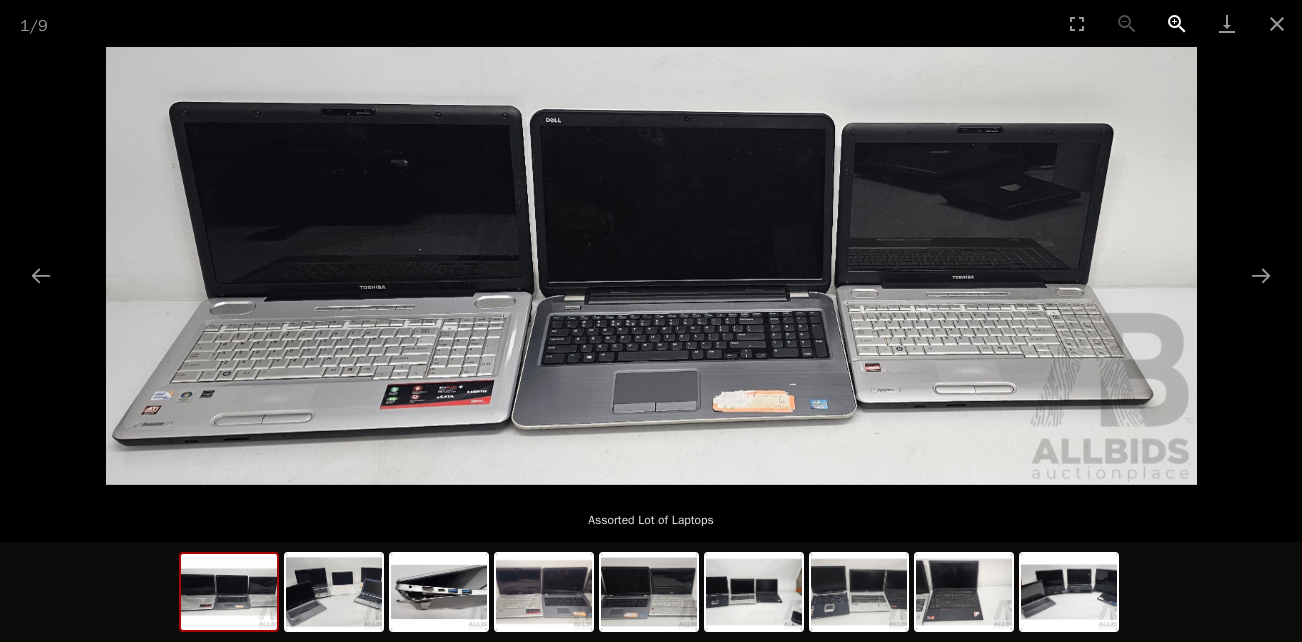 click at bounding box center (1177, 23) 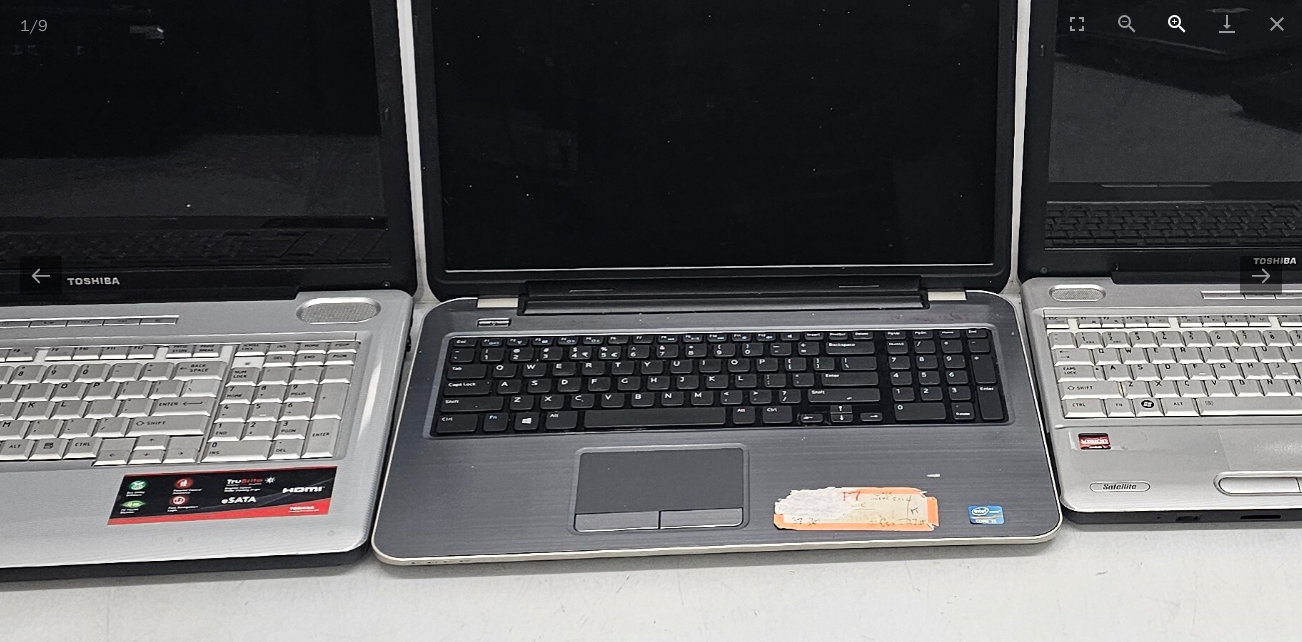 click at bounding box center [1177, 23] 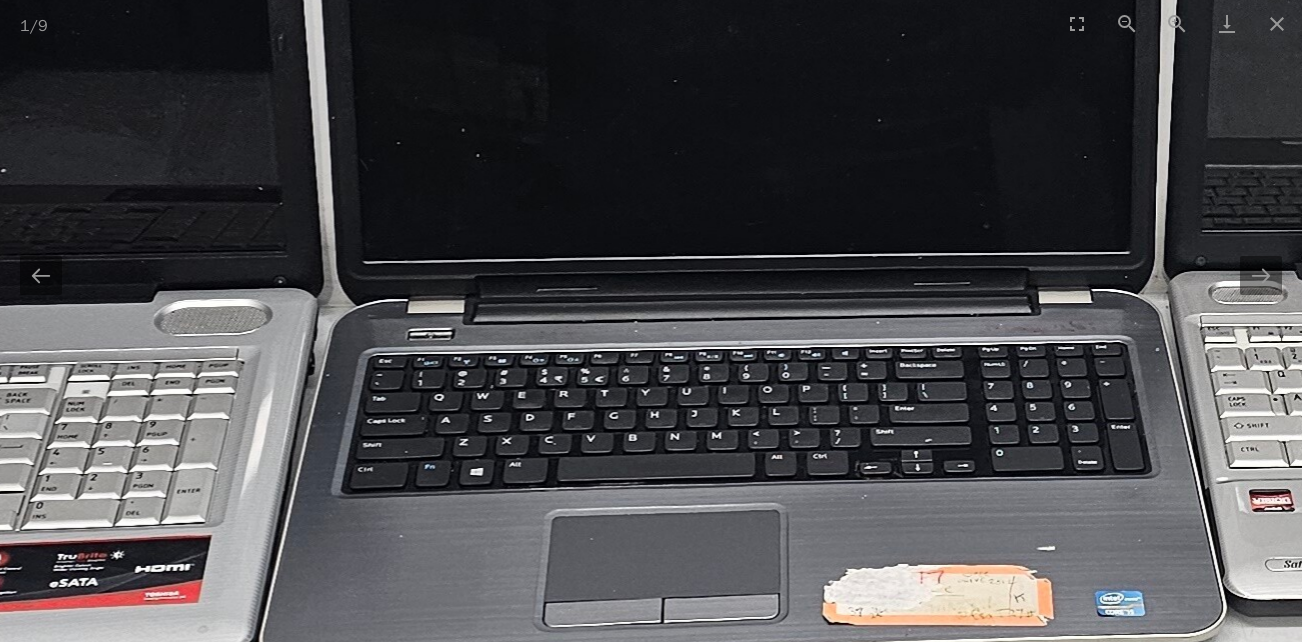 scroll, scrollTop: 0, scrollLeft: 0, axis: both 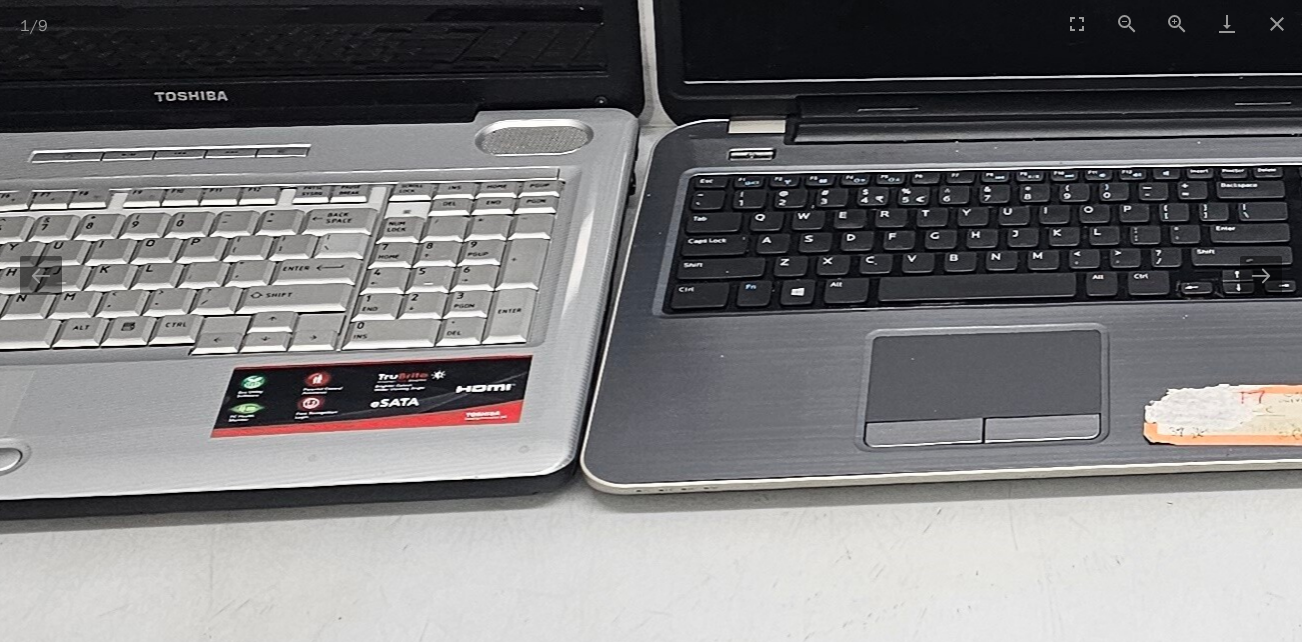 drag, startPoint x: 1017, startPoint y: 294, endPoint x: 1338, endPoint y: 114, distance: 368.0231 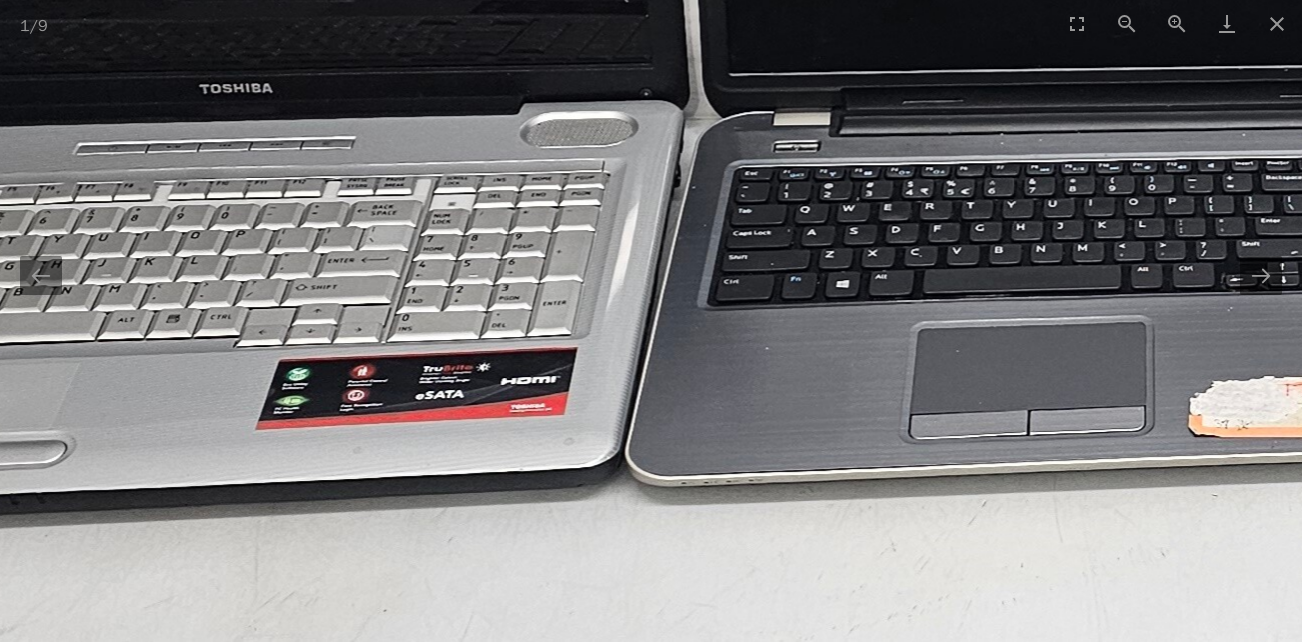 scroll, scrollTop: 0, scrollLeft: 0, axis: both 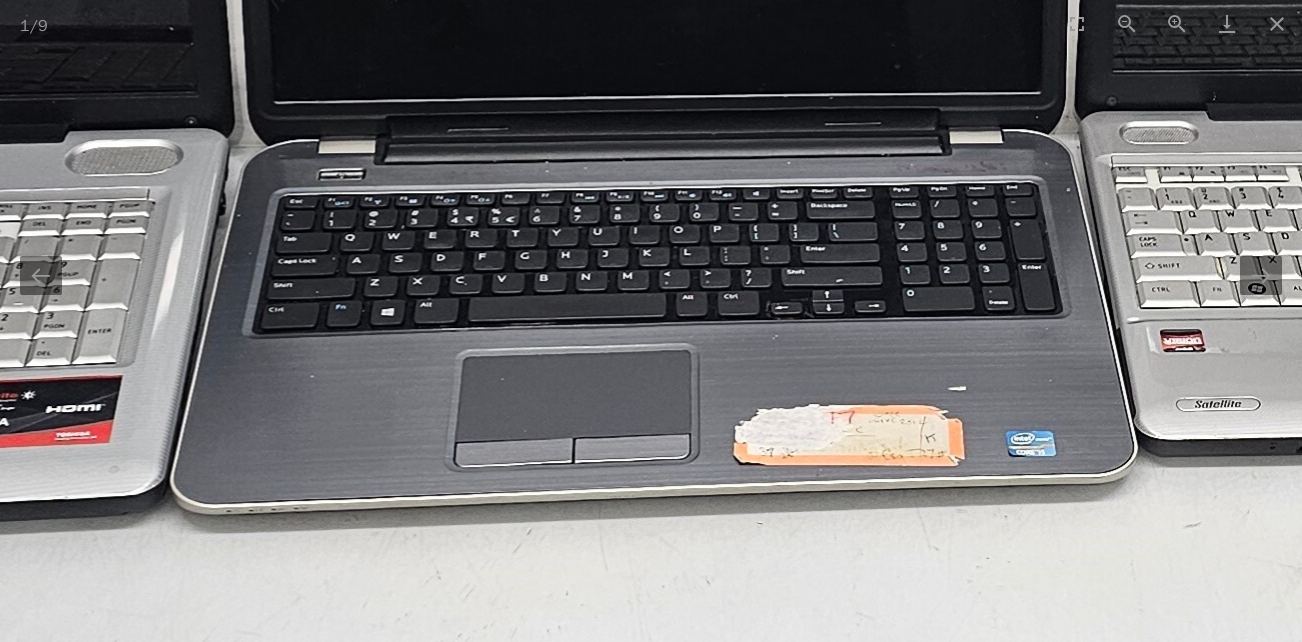 drag, startPoint x: 469, startPoint y: 269, endPoint x: 14, endPoint y: 297, distance: 455.86072 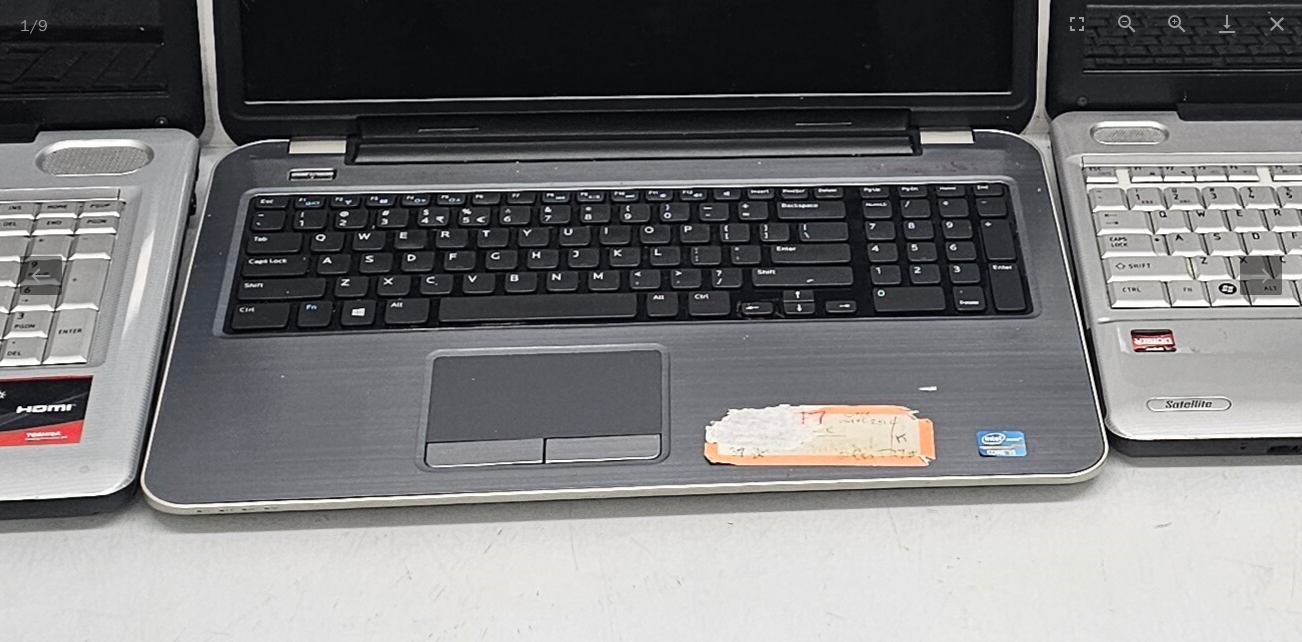 scroll, scrollTop: 0, scrollLeft: 0, axis: both 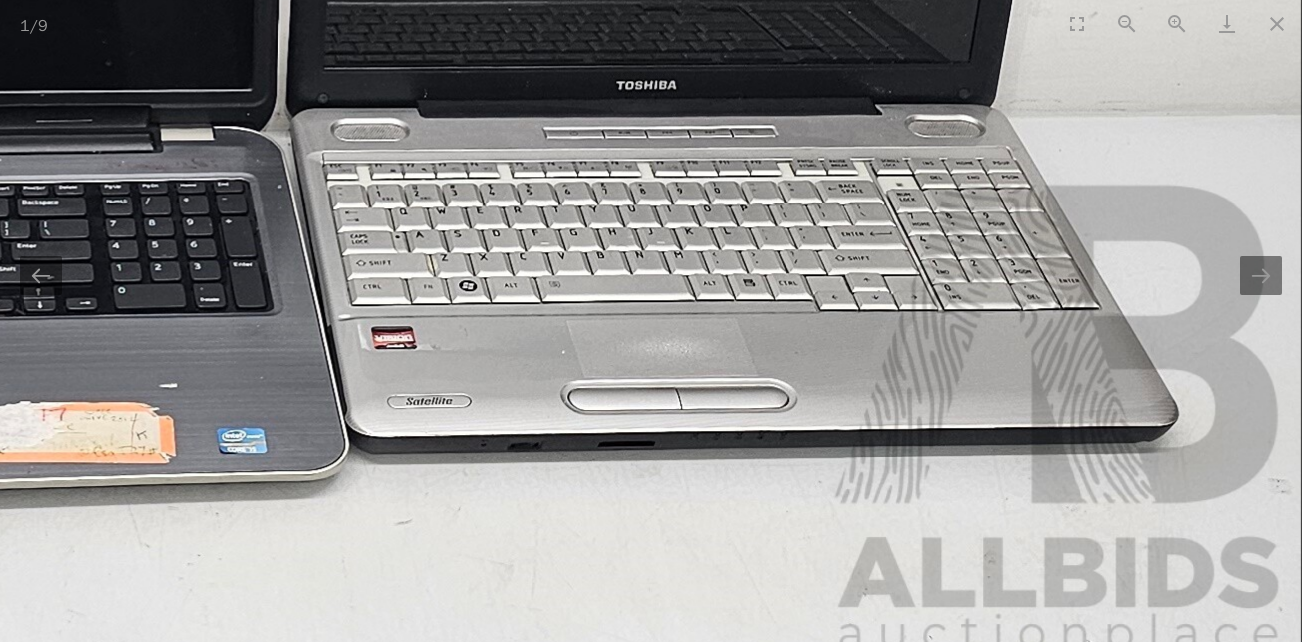 drag, startPoint x: 915, startPoint y: 338, endPoint x: 137, endPoint y: 339, distance: 778.0007 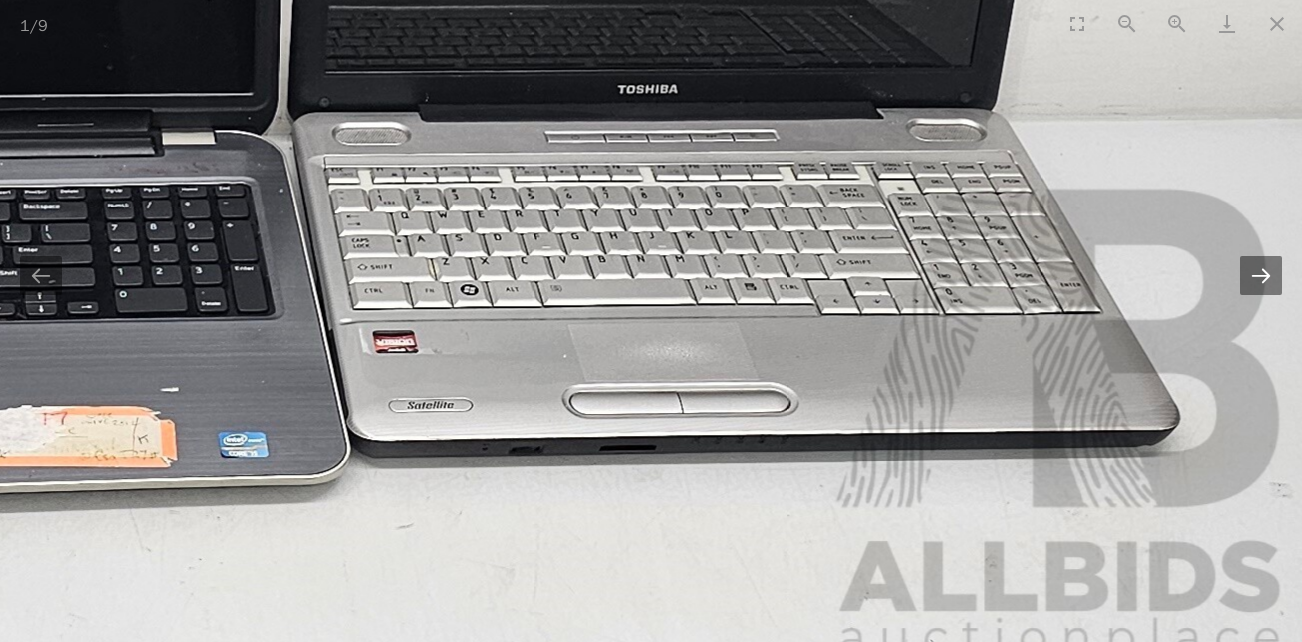 click at bounding box center (1261, 275) 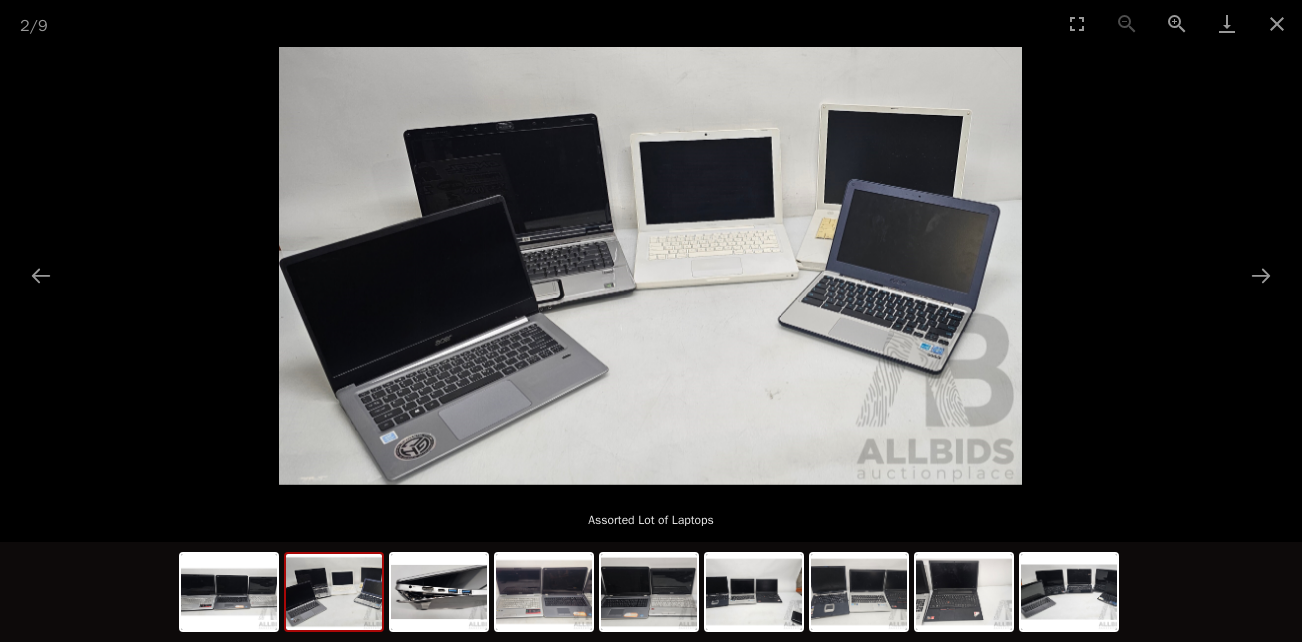 scroll, scrollTop: 0, scrollLeft: 0, axis: both 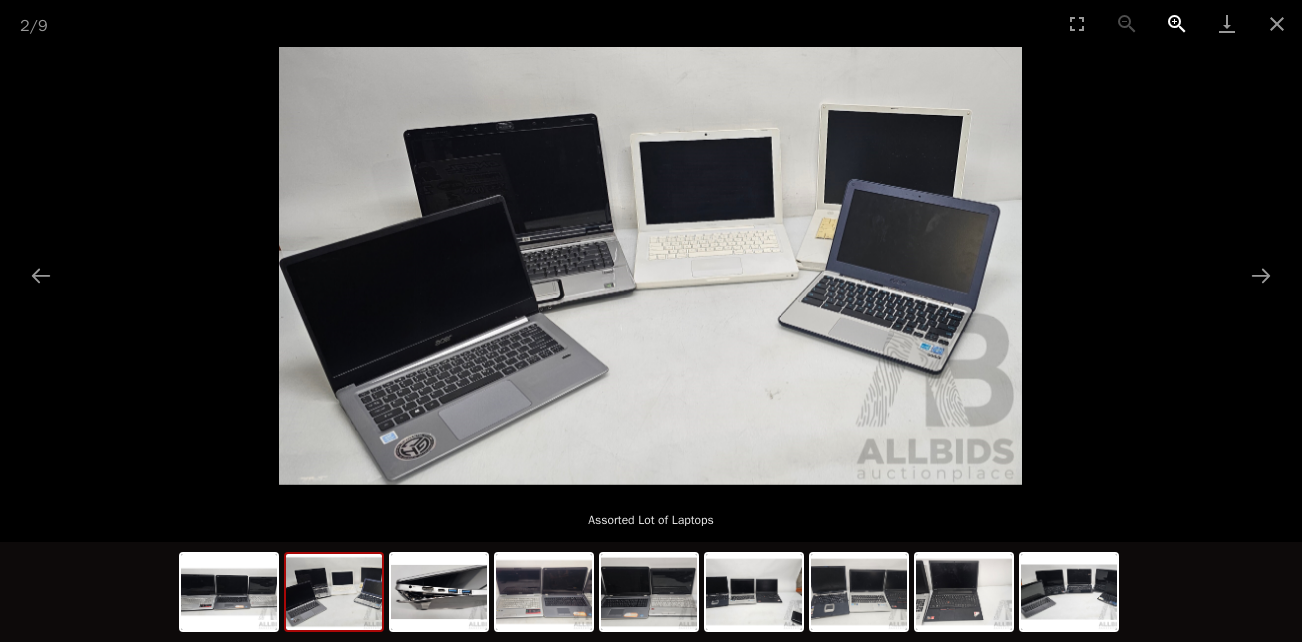 click at bounding box center [1177, 23] 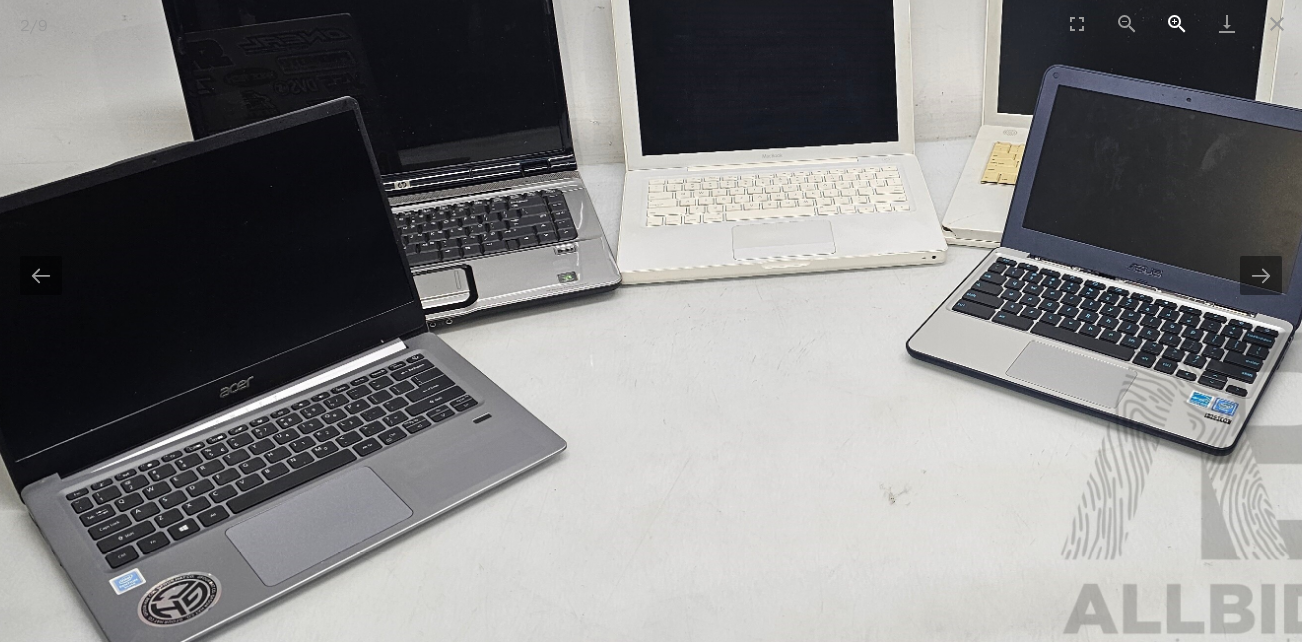 click at bounding box center [1177, 23] 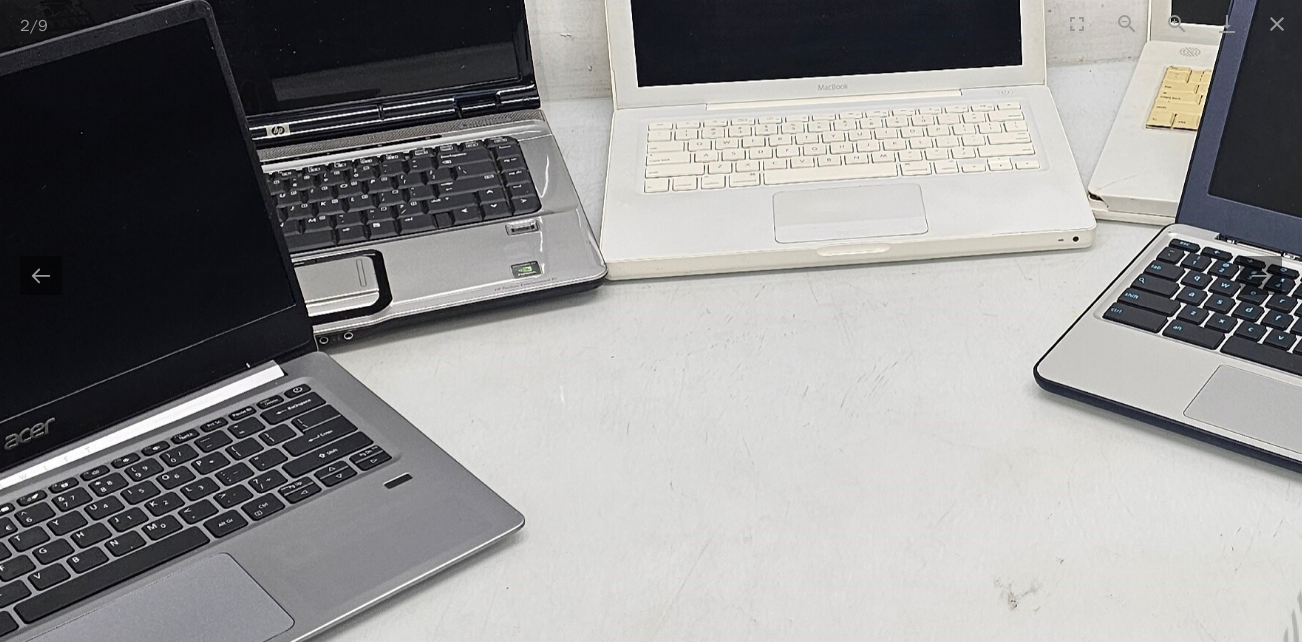 scroll, scrollTop: 0, scrollLeft: 0, axis: both 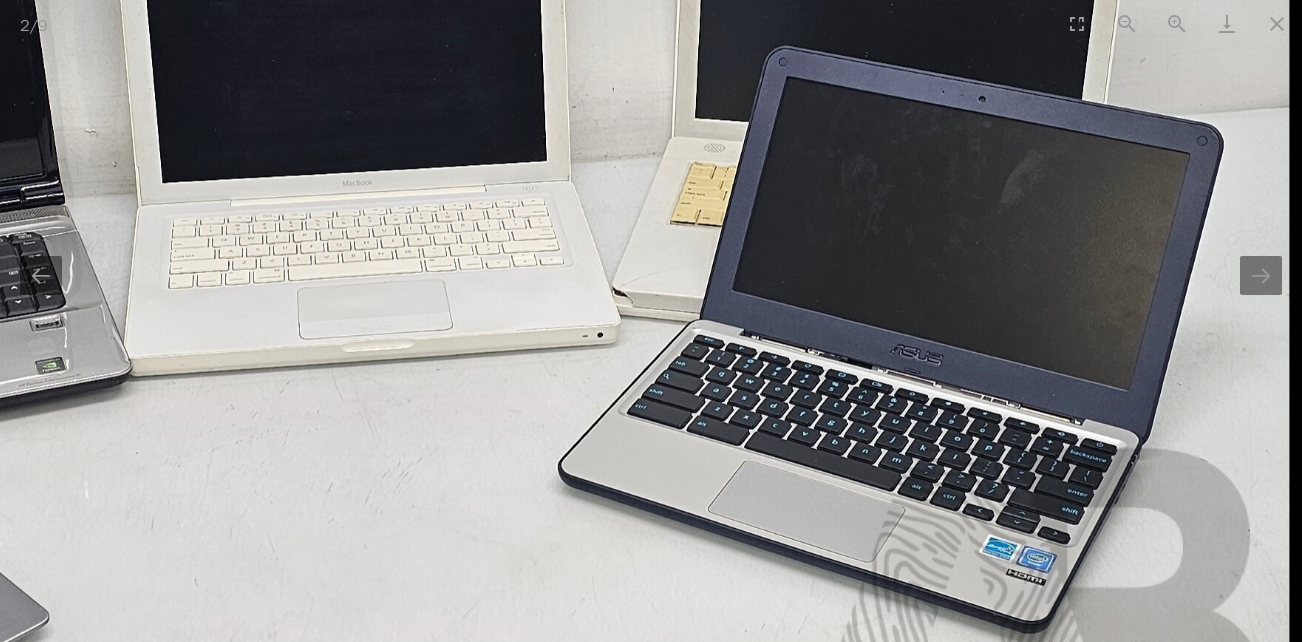 drag, startPoint x: 509, startPoint y: 324, endPoint x: -27, endPoint y: 420, distance: 544.5292 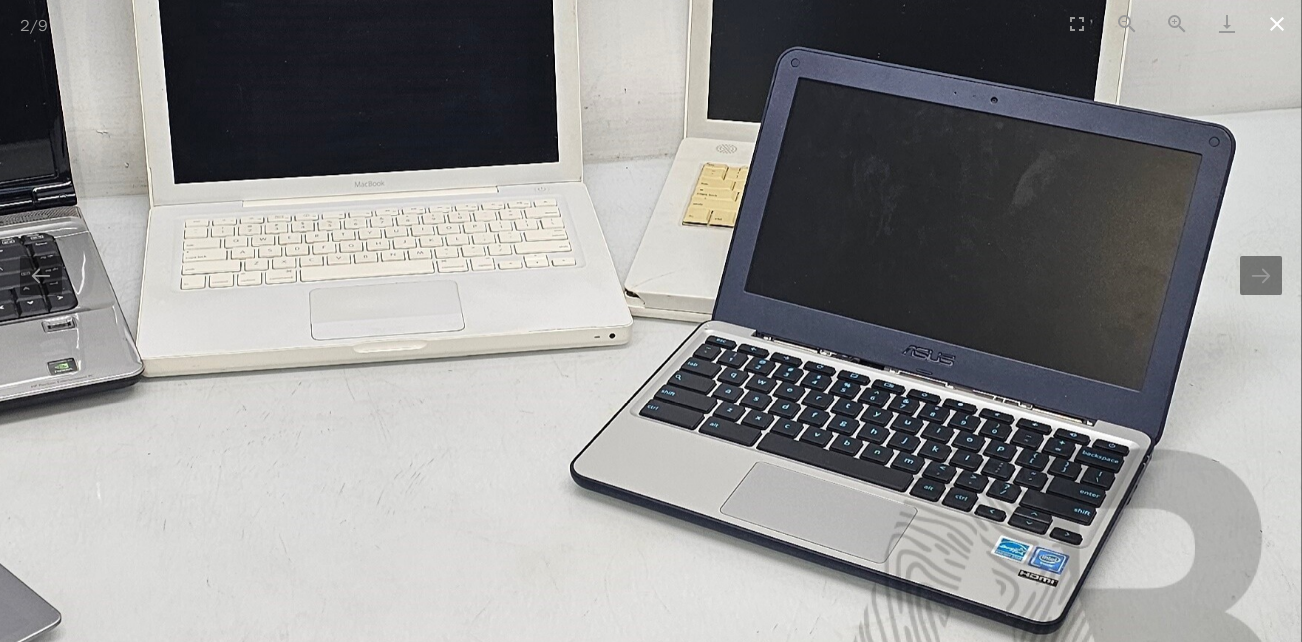 click at bounding box center [1277, 23] 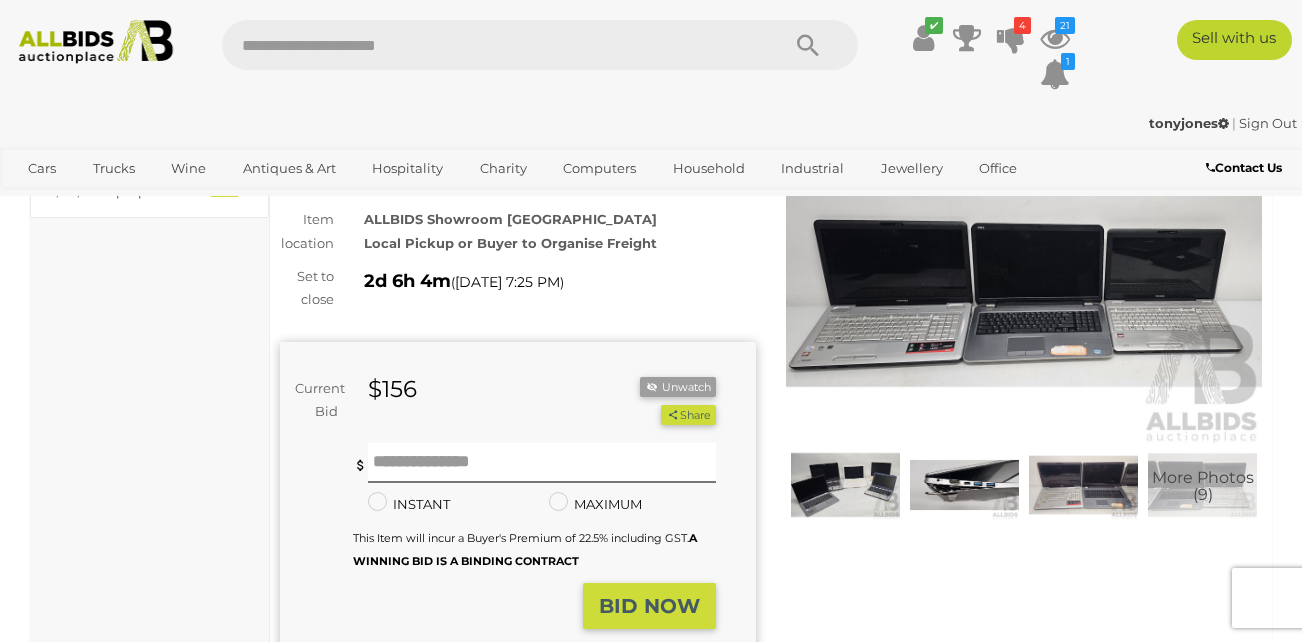 click at bounding box center [964, 485] 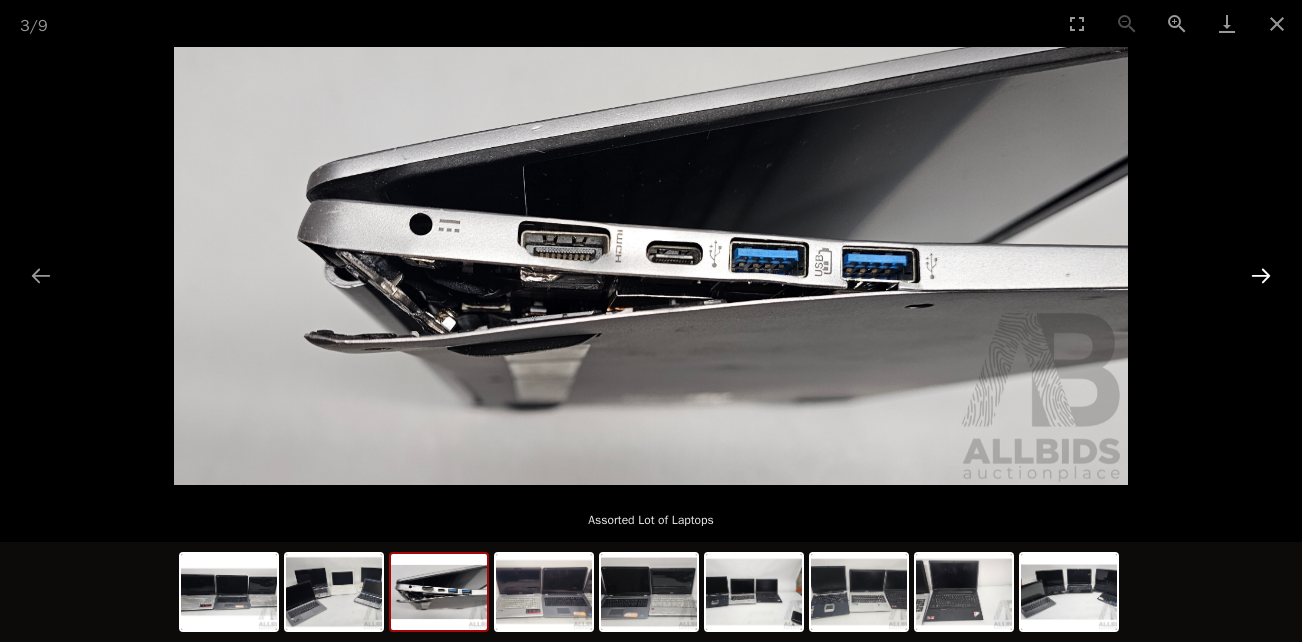 click at bounding box center [1261, 275] 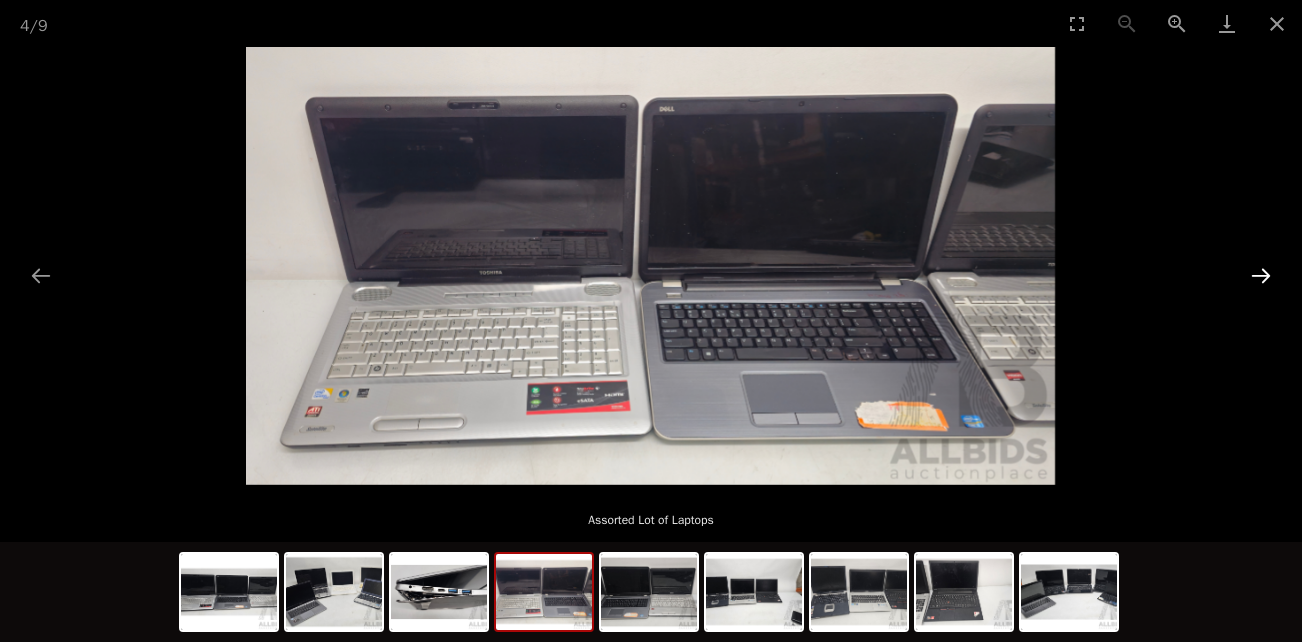 click at bounding box center [1261, 275] 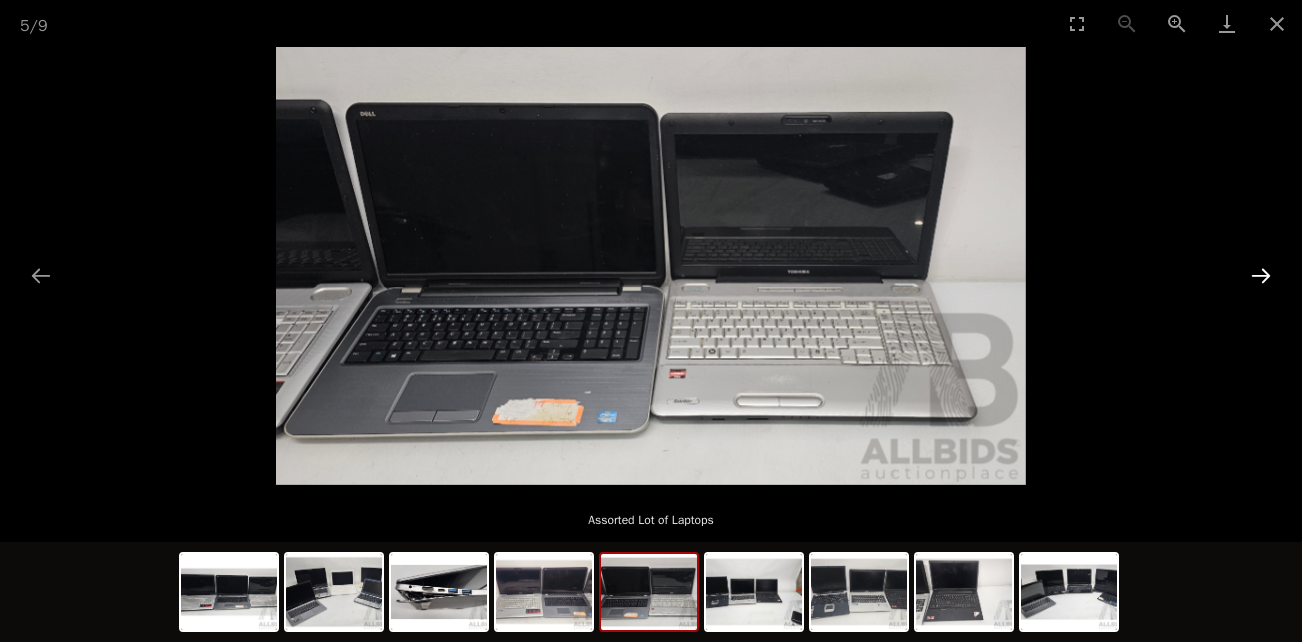 click at bounding box center [1261, 275] 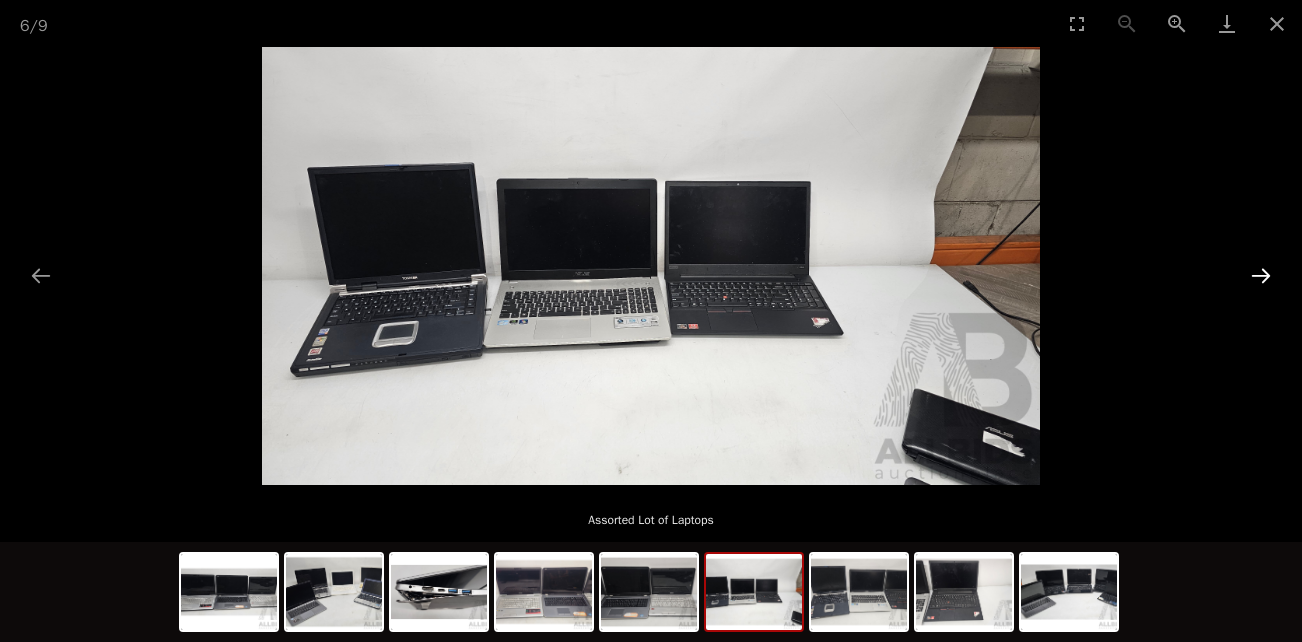 click at bounding box center (1261, 275) 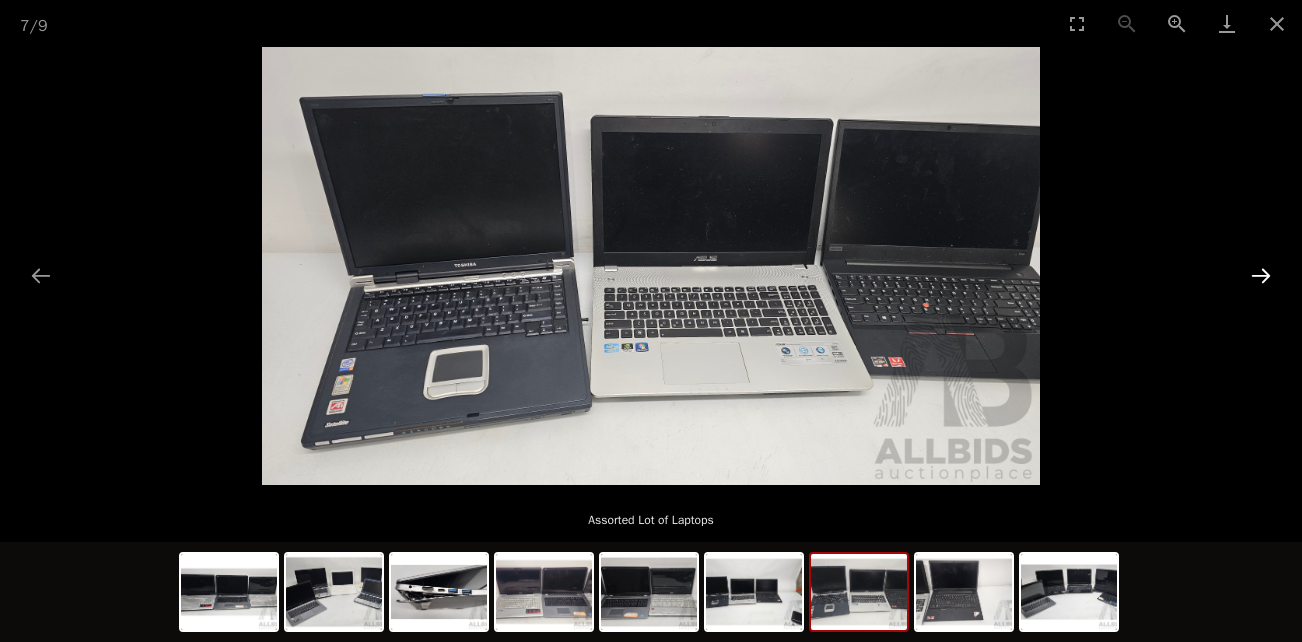 click at bounding box center [1261, 275] 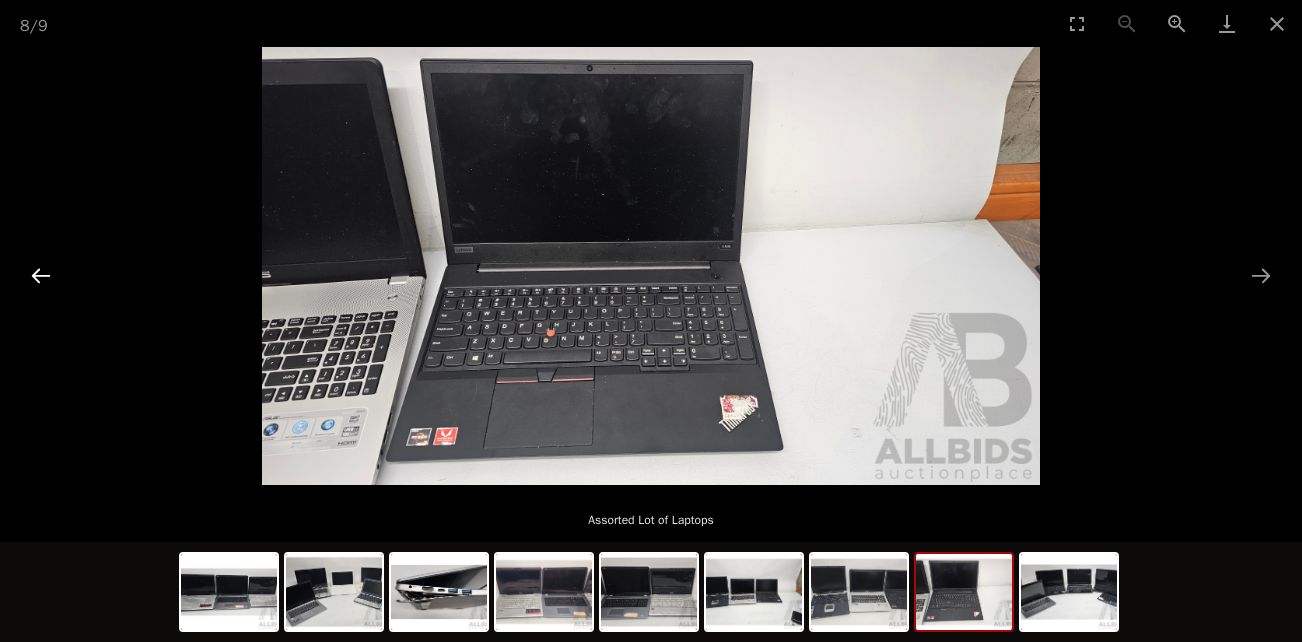 click at bounding box center (41, 275) 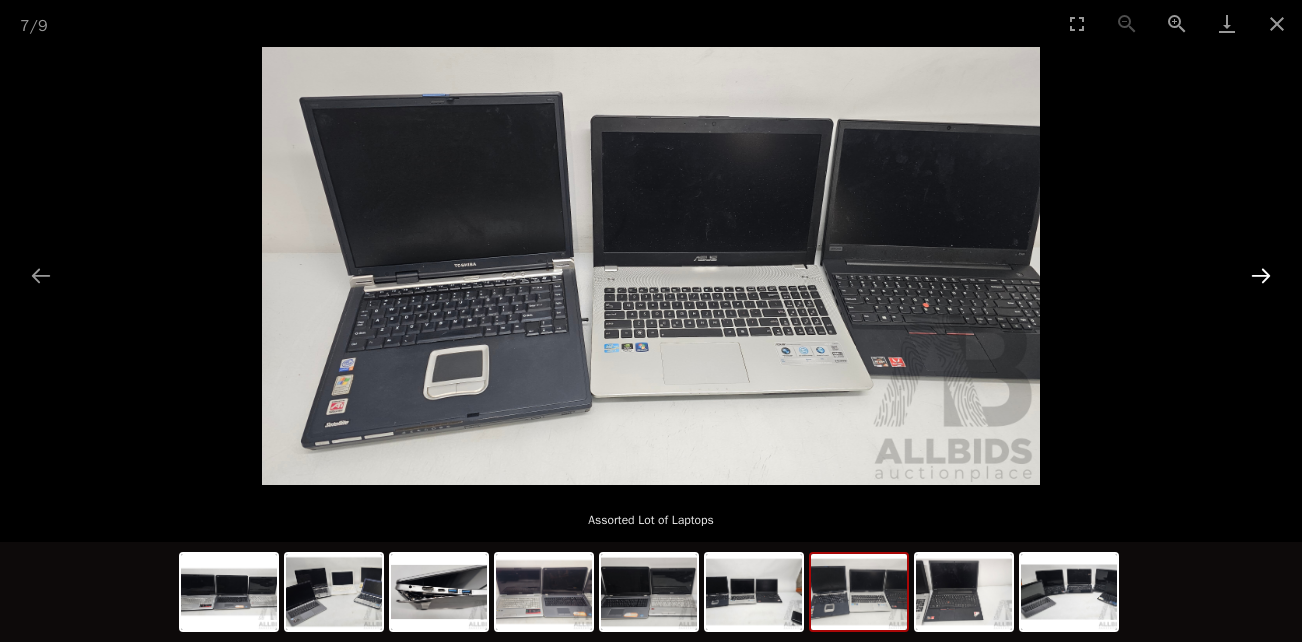 click at bounding box center (1261, 275) 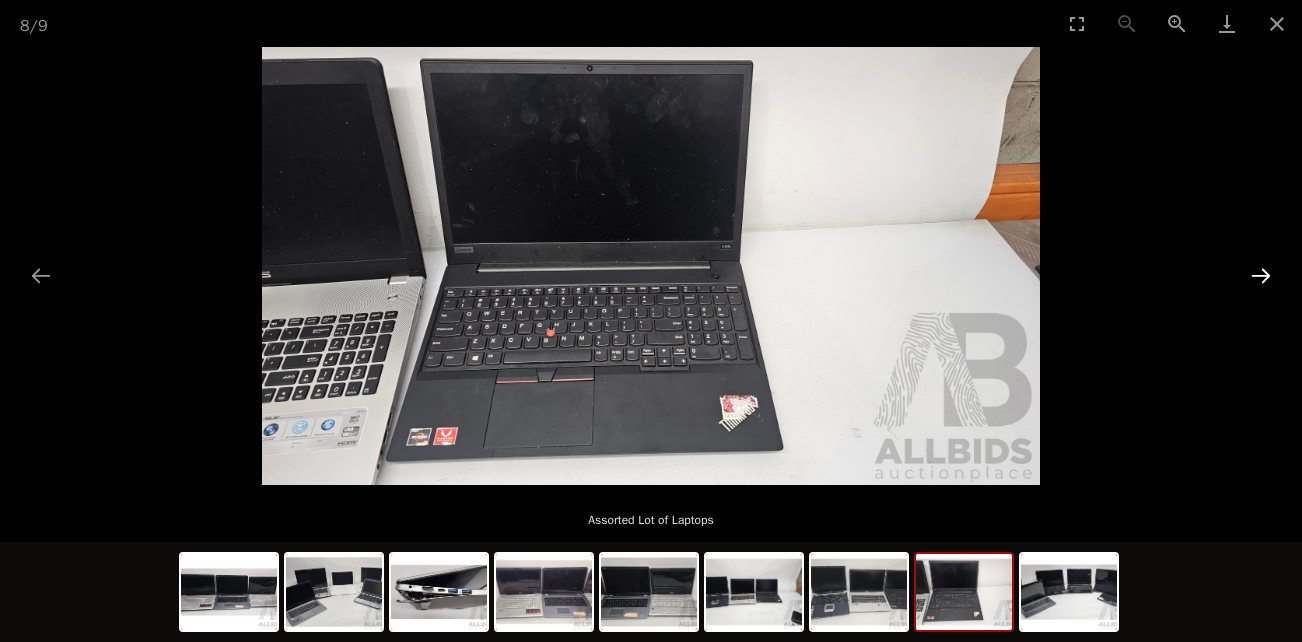 click at bounding box center [1261, 275] 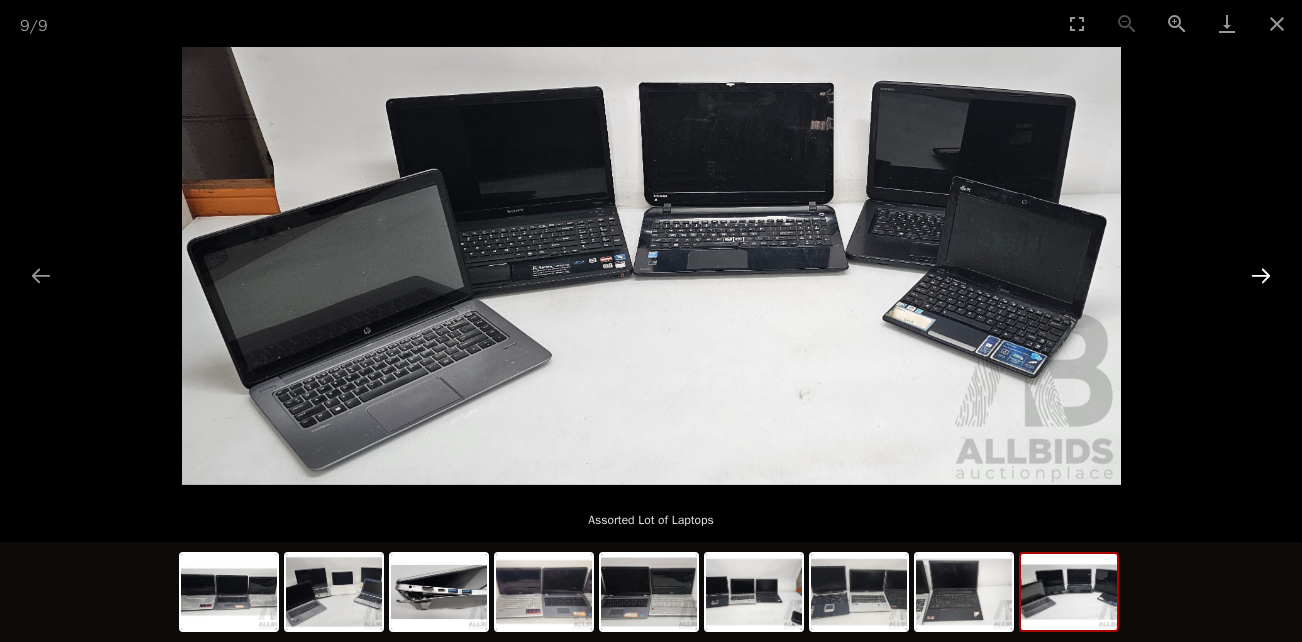 click at bounding box center [1261, 275] 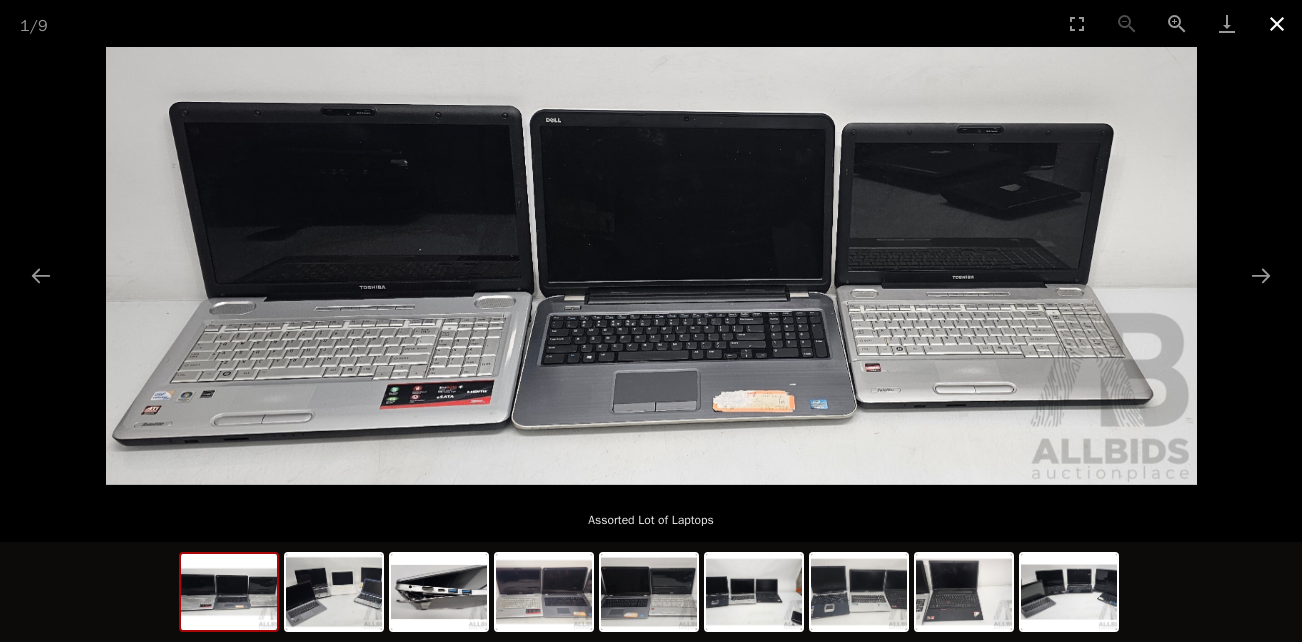 click at bounding box center (1277, 23) 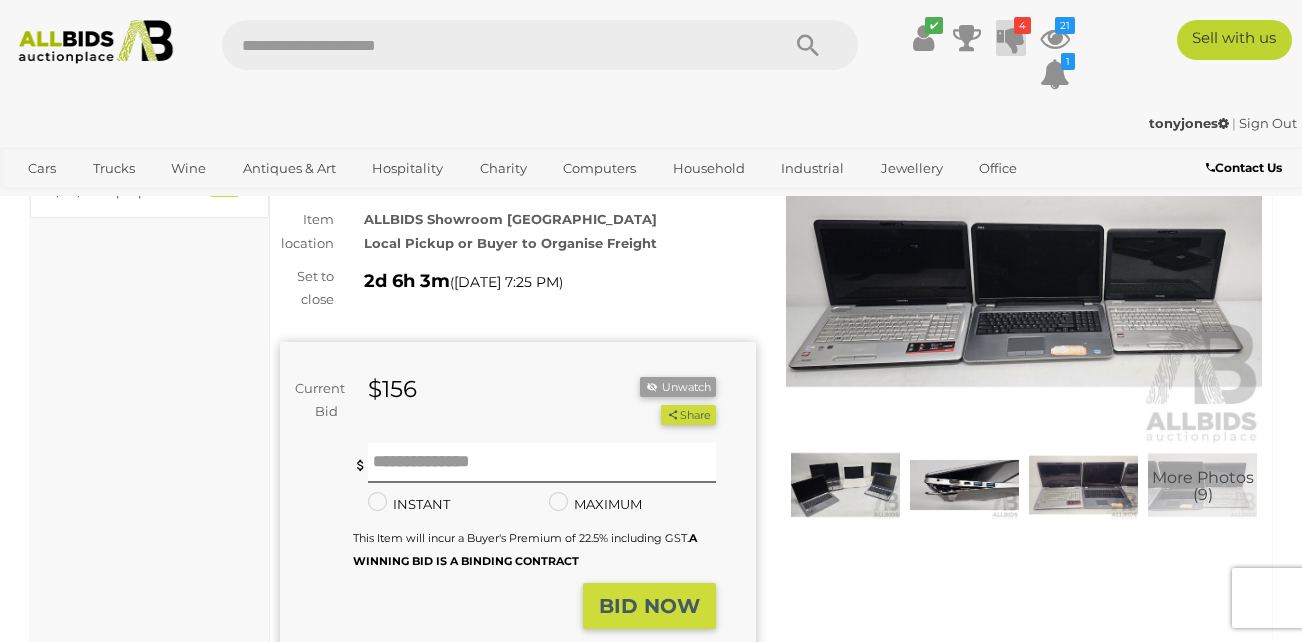click at bounding box center [1011, 38] 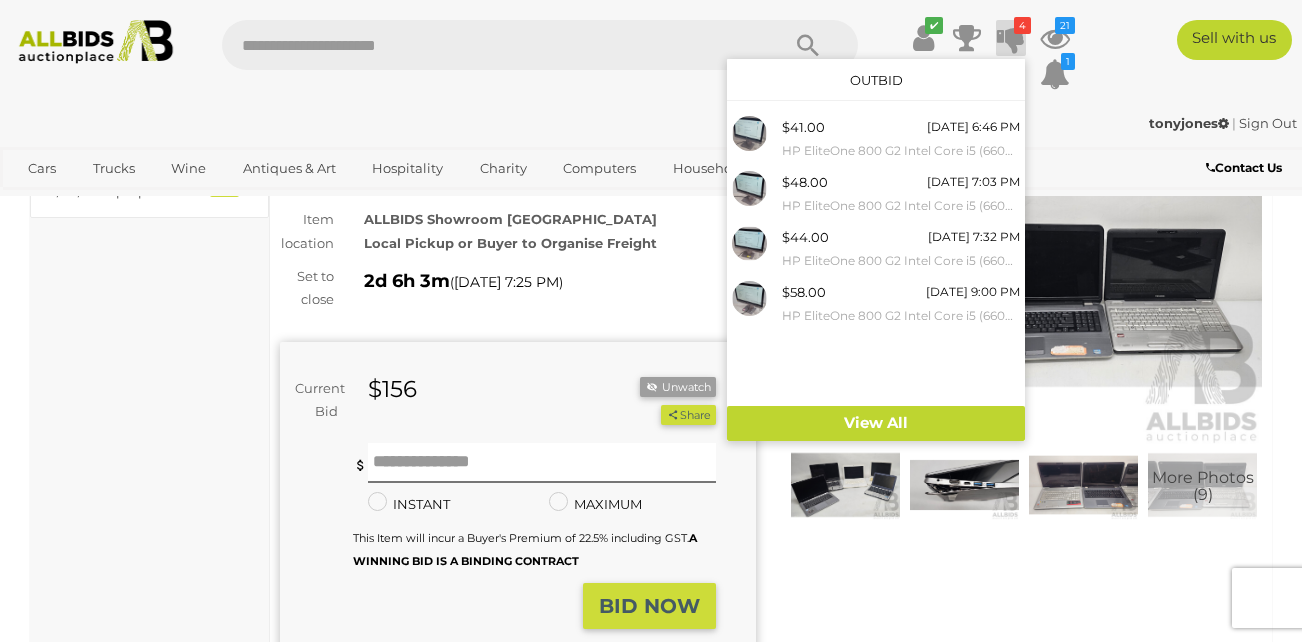 click on "Sign Out" at bounding box center (1268, 123) 